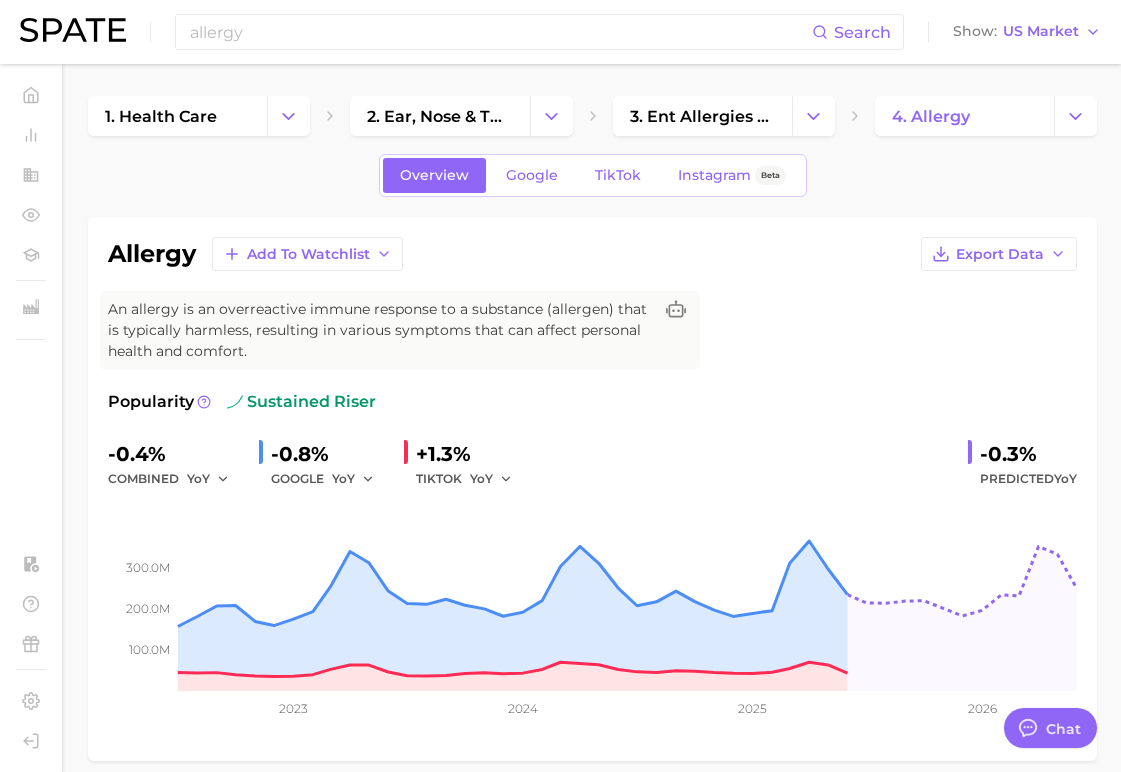 scroll, scrollTop: 403, scrollLeft: 0, axis: vertical 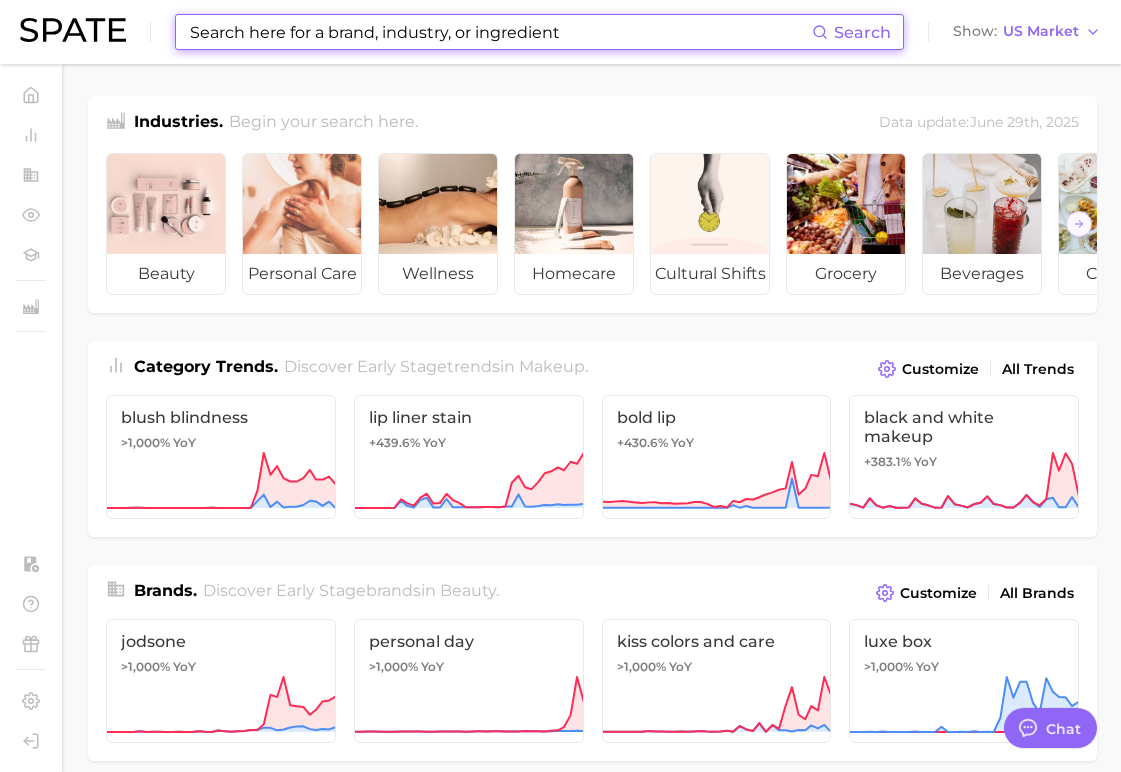 click at bounding box center (500, 32) 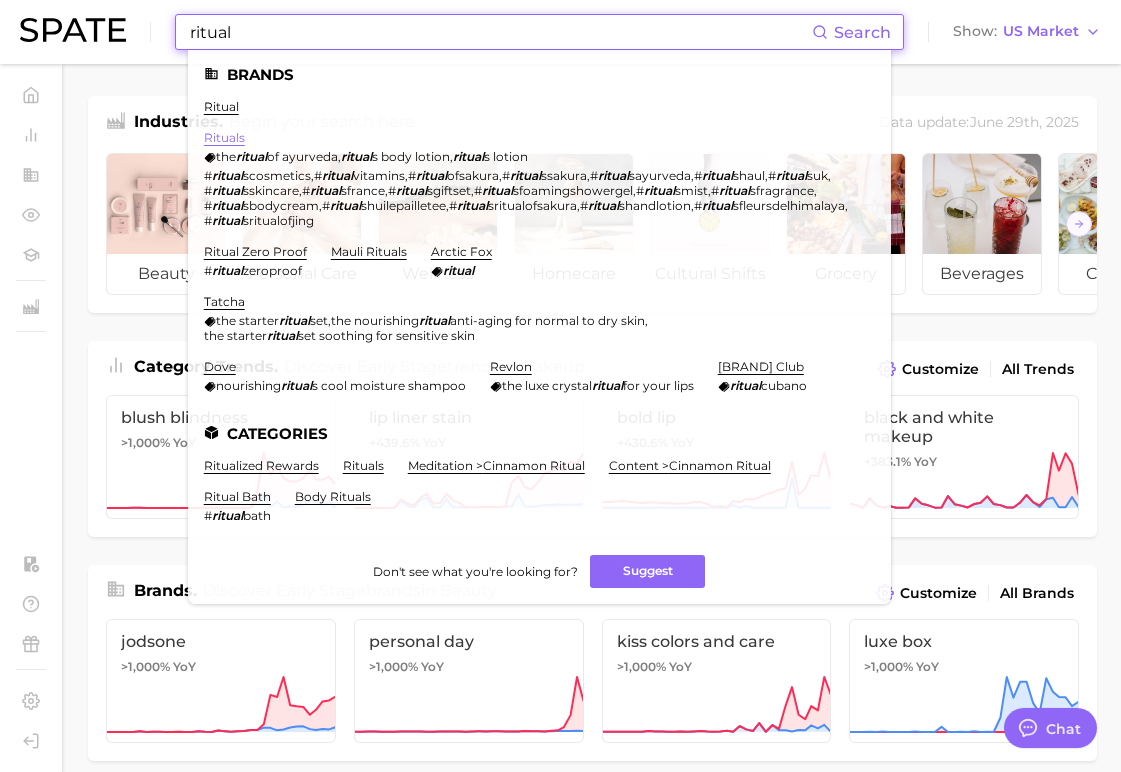 type on "ritual" 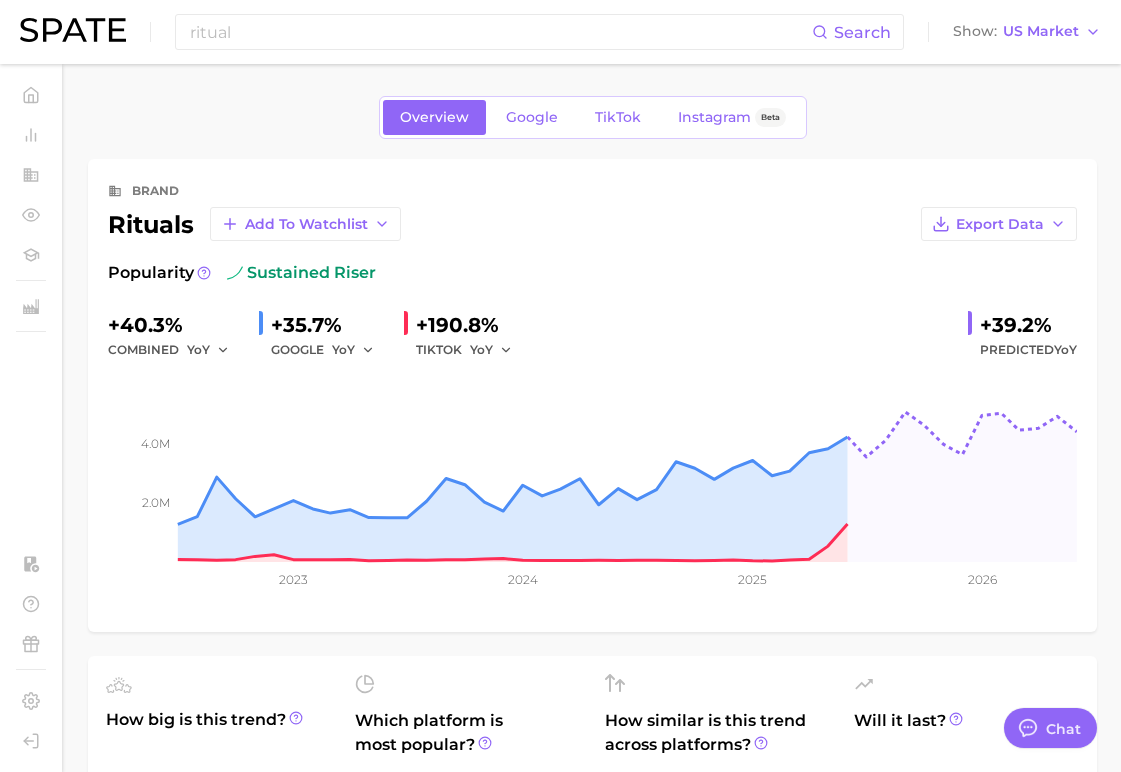type on "x" 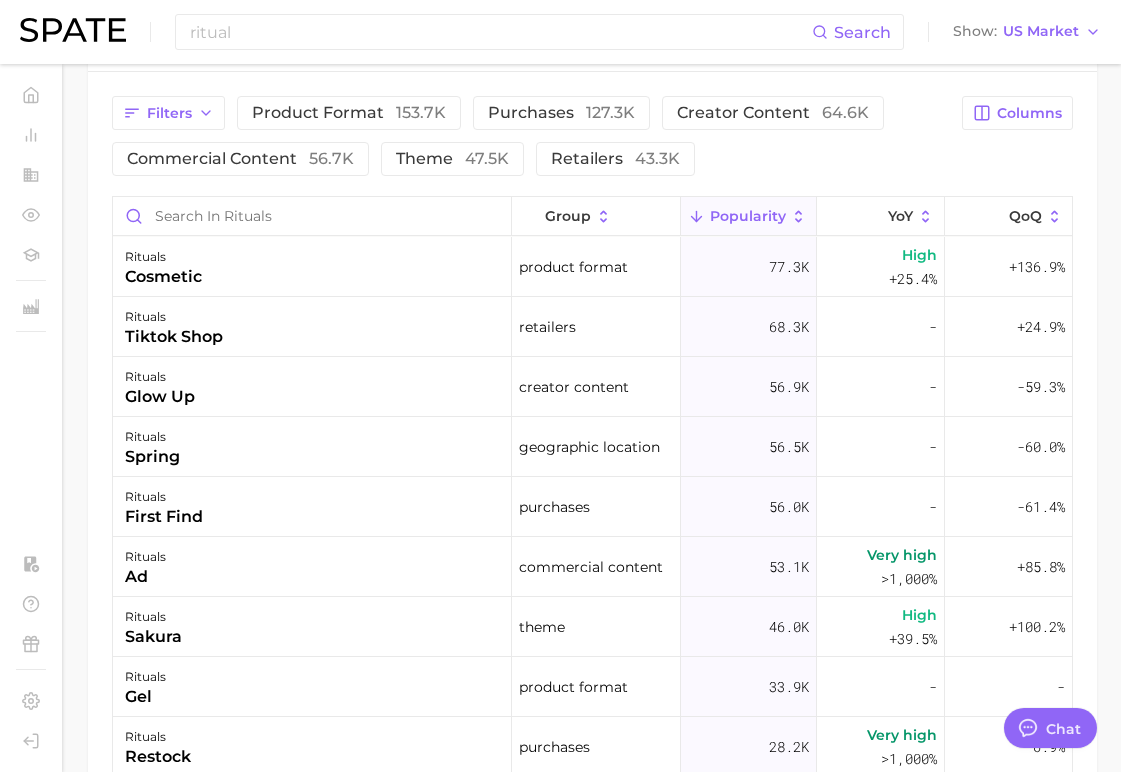 scroll, scrollTop: 956, scrollLeft: 0, axis: vertical 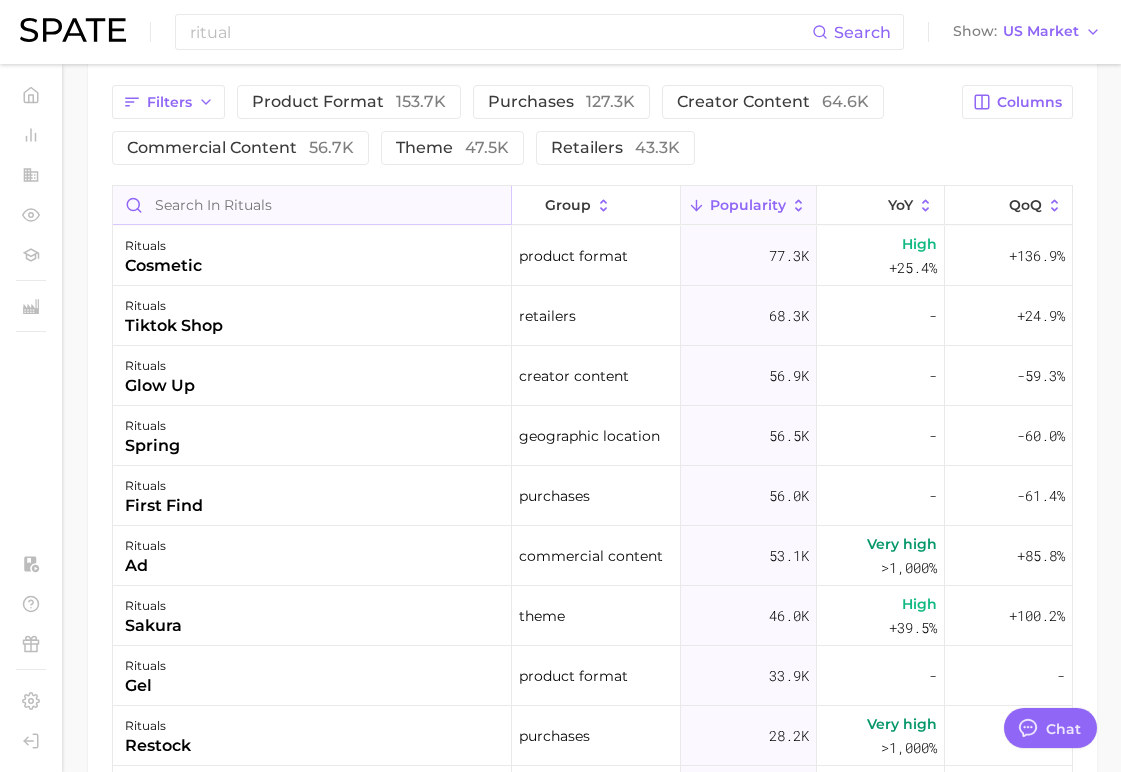 click at bounding box center [312, 205] 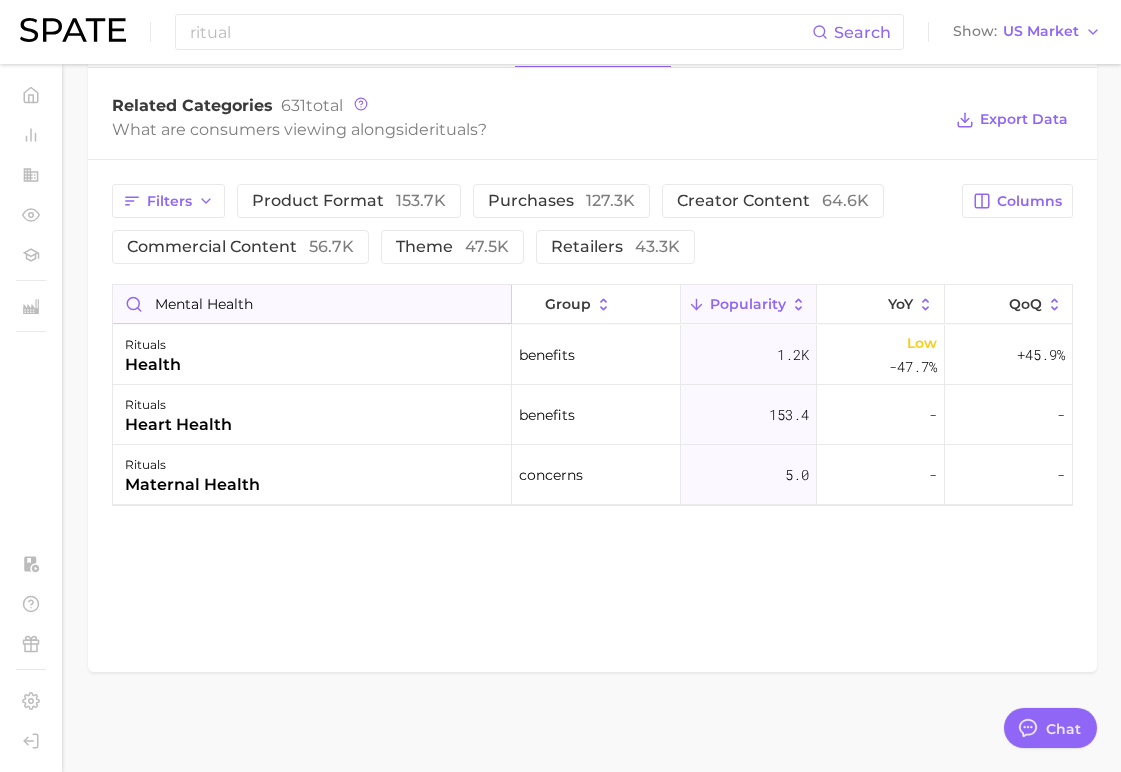 scroll, scrollTop: 857, scrollLeft: 0, axis: vertical 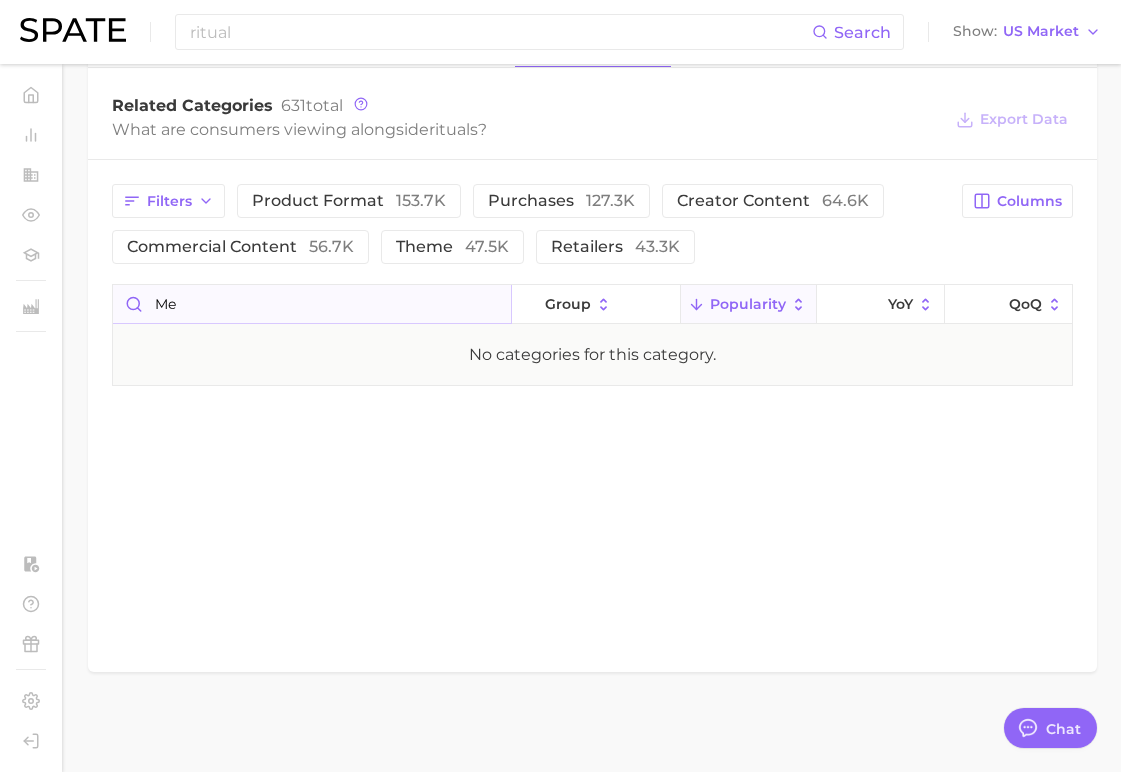 type on "m" 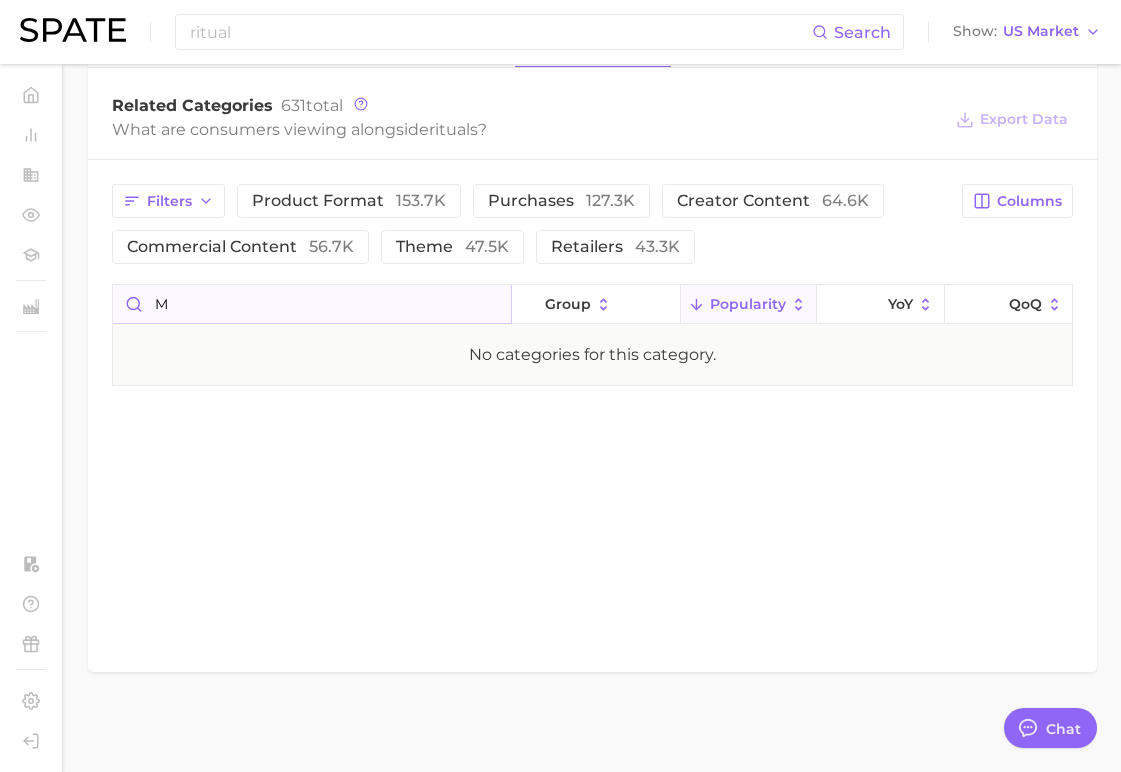type 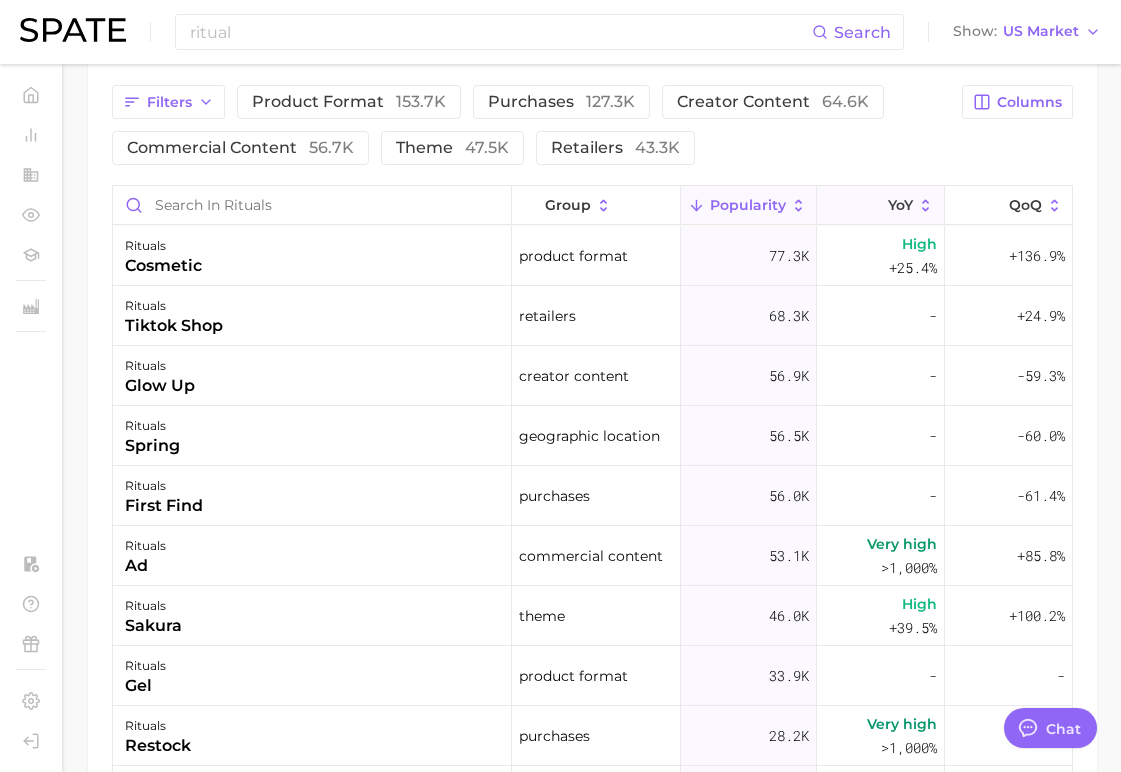click on "YoY" at bounding box center [900, 205] 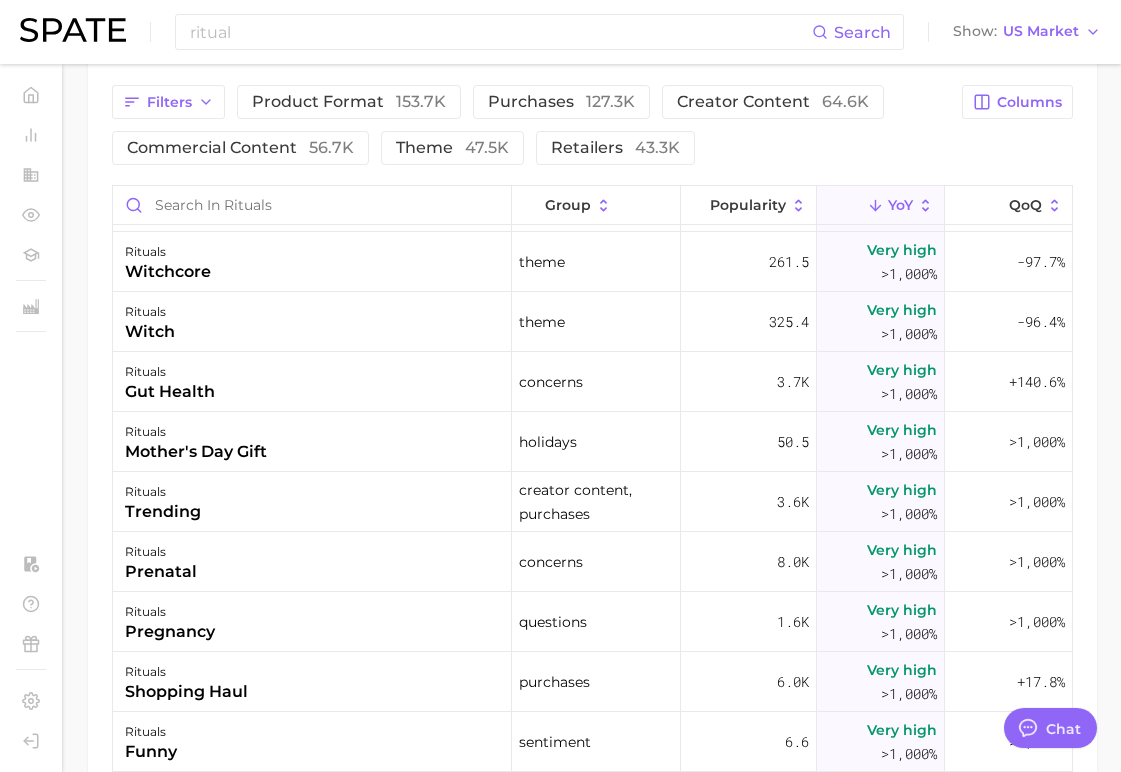 scroll, scrollTop: 1861, scrollLeft: 0, axis: vertical 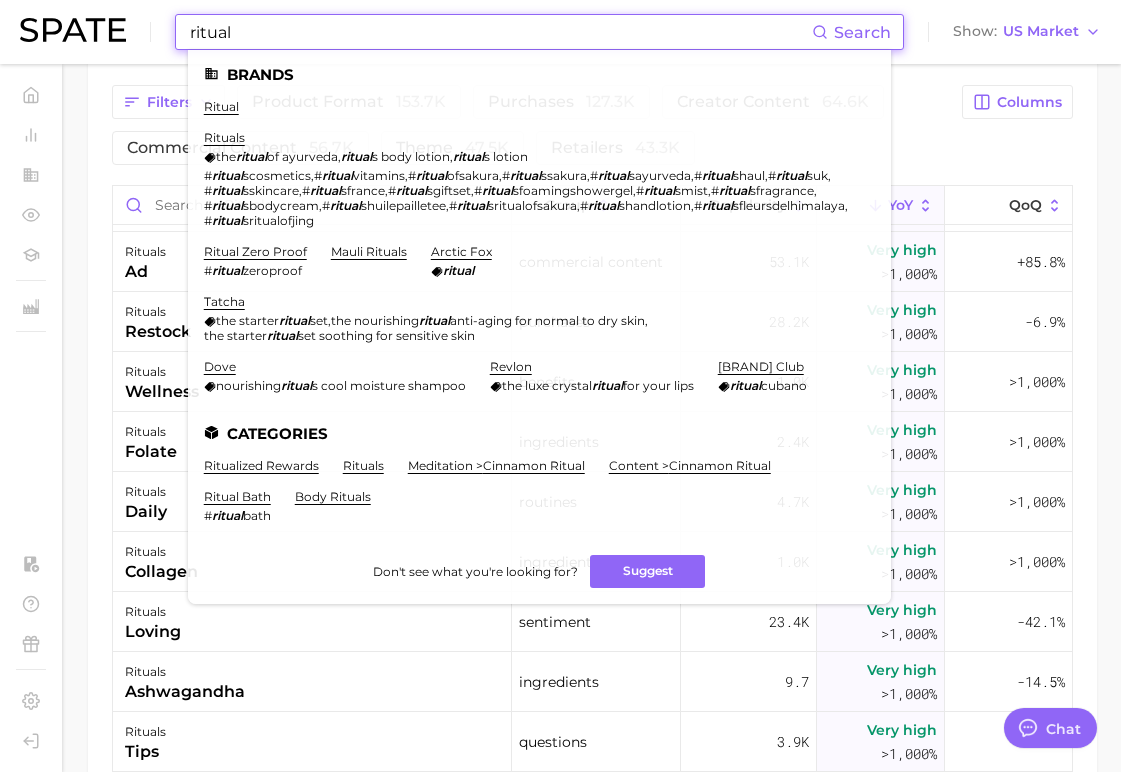 click on "ritual" at bounding box center (500, 32) 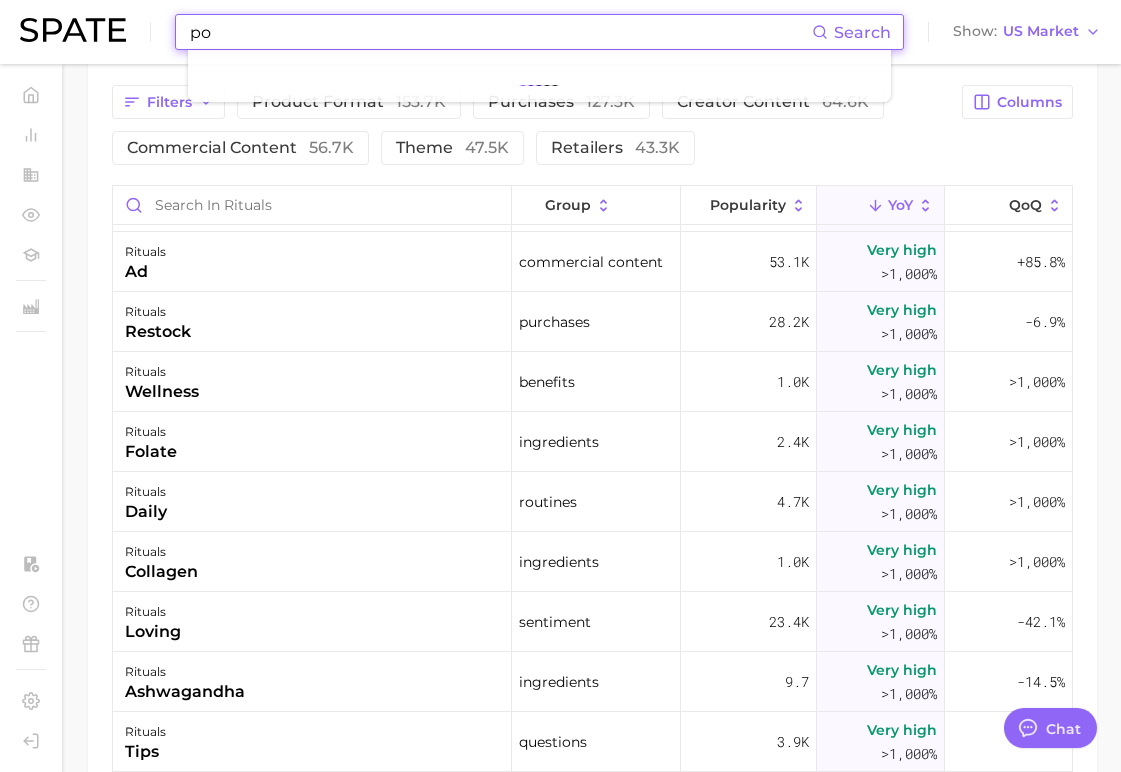 type on "p" 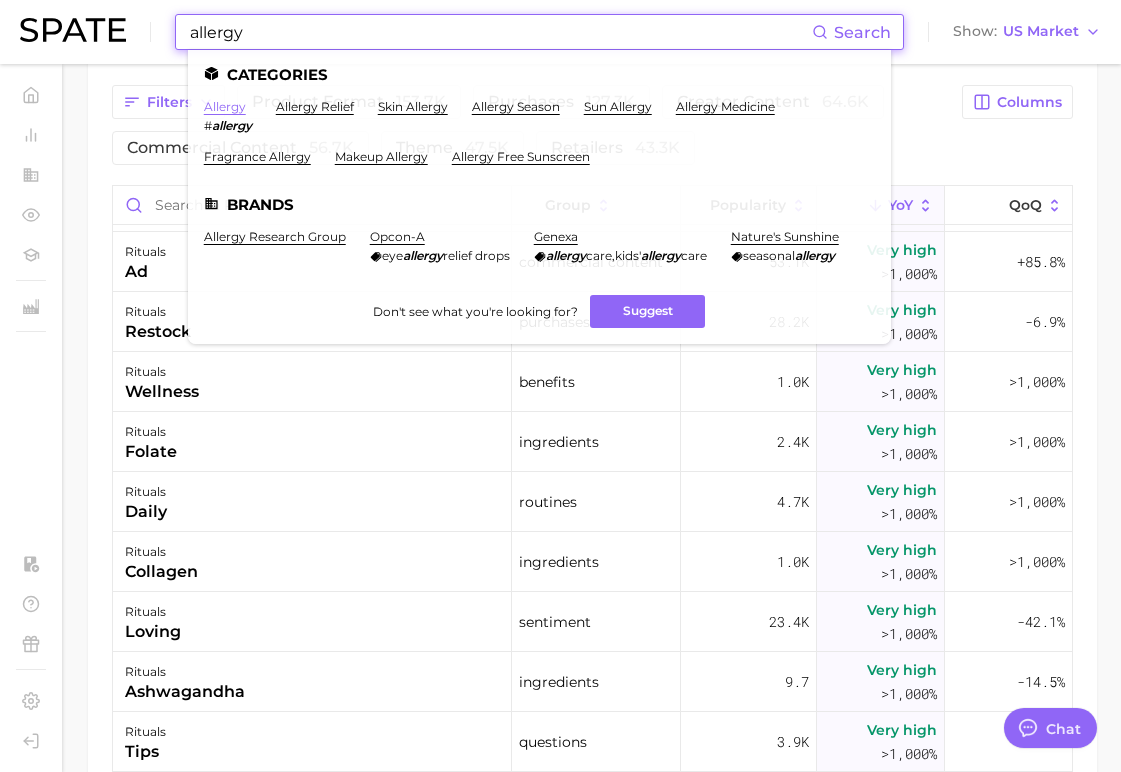 type on "allergy" 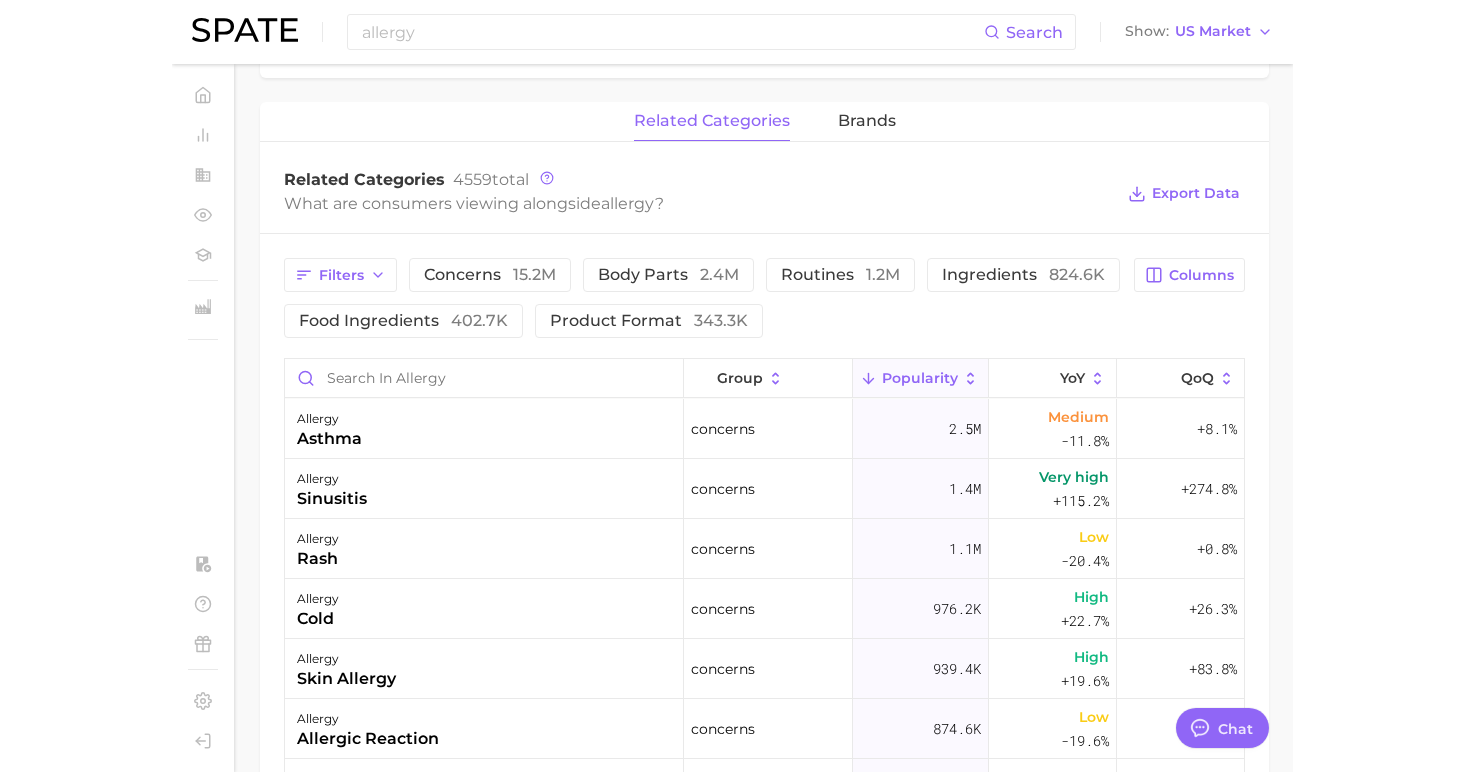 scroll, scrollTop: 902, scrollLeft: 0, axis: vertical 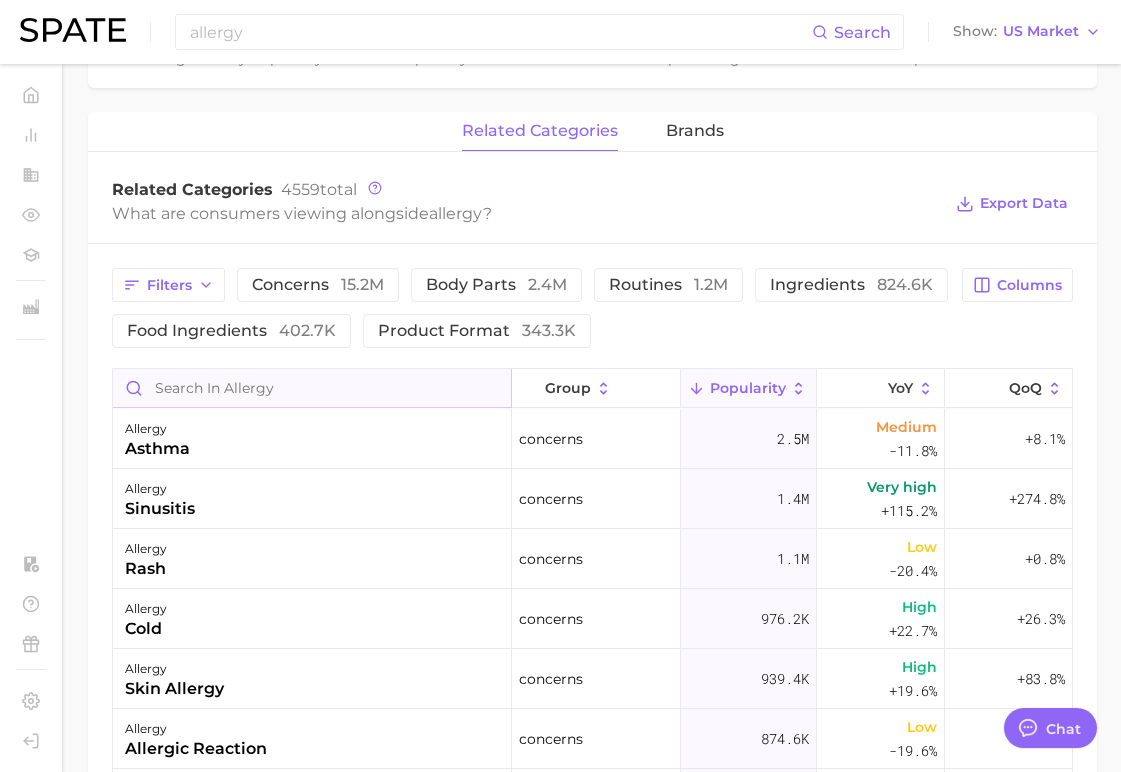 click at bounding box center [312, 388] 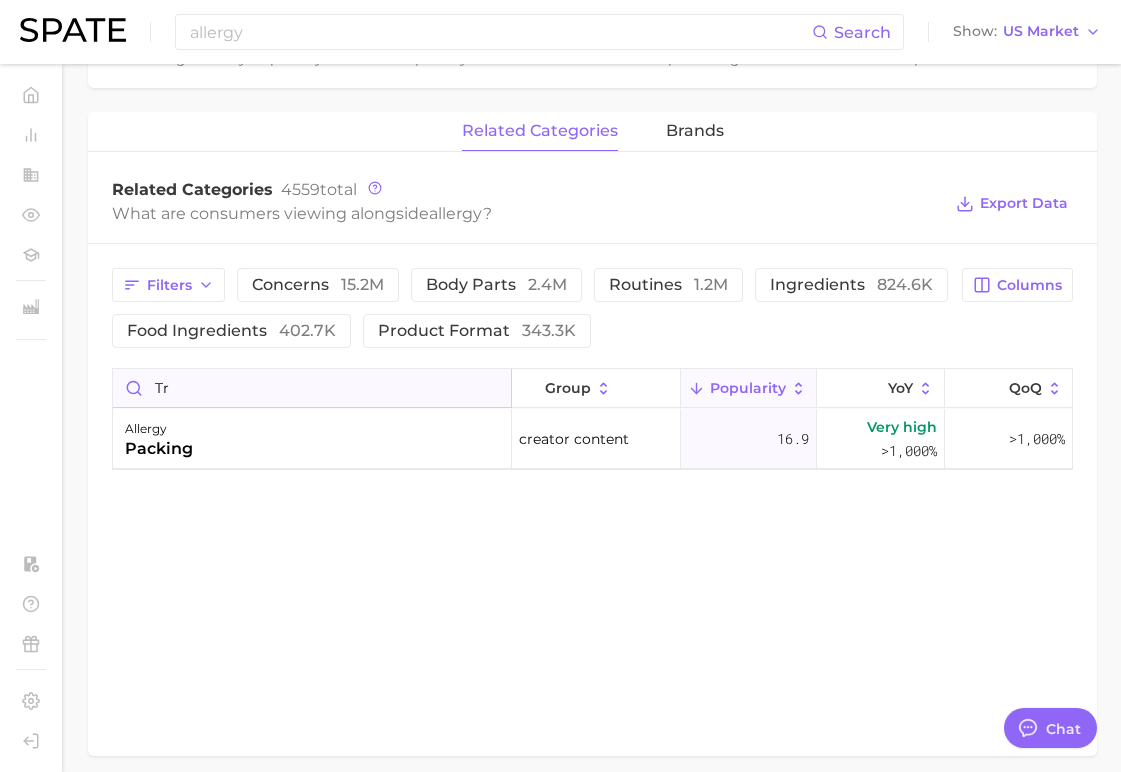 type on "t" 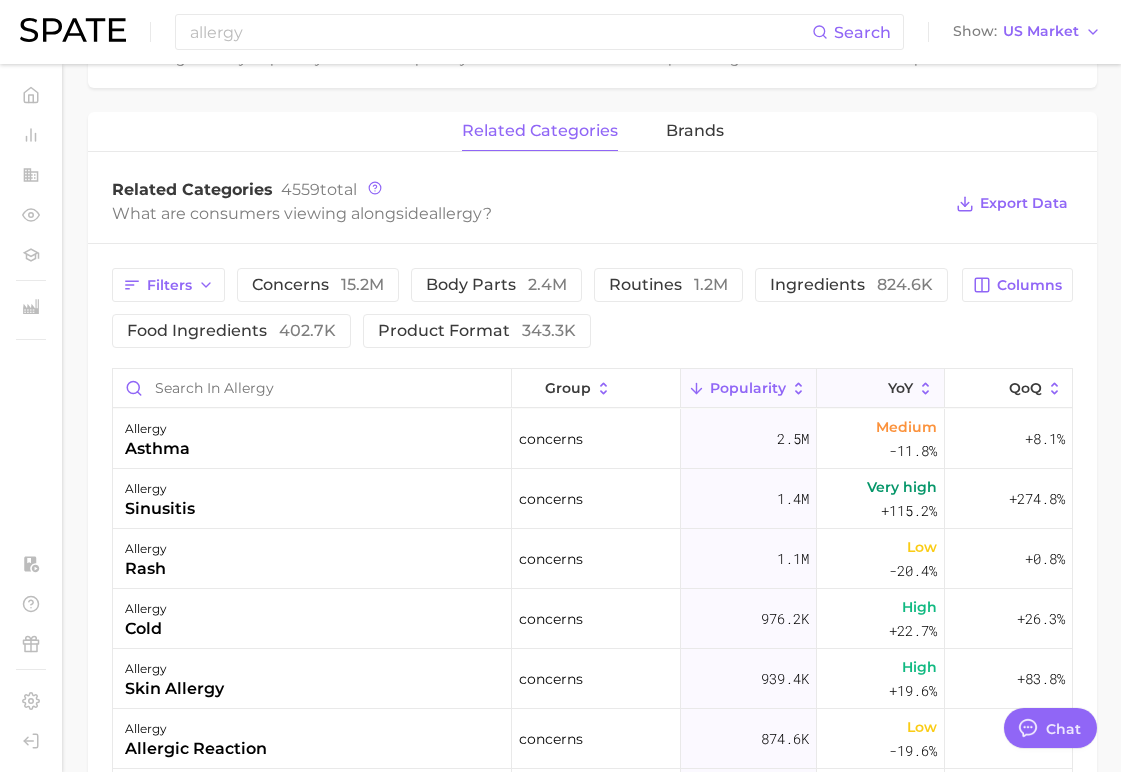 click on "YoY" at bounding box center [881, 388] 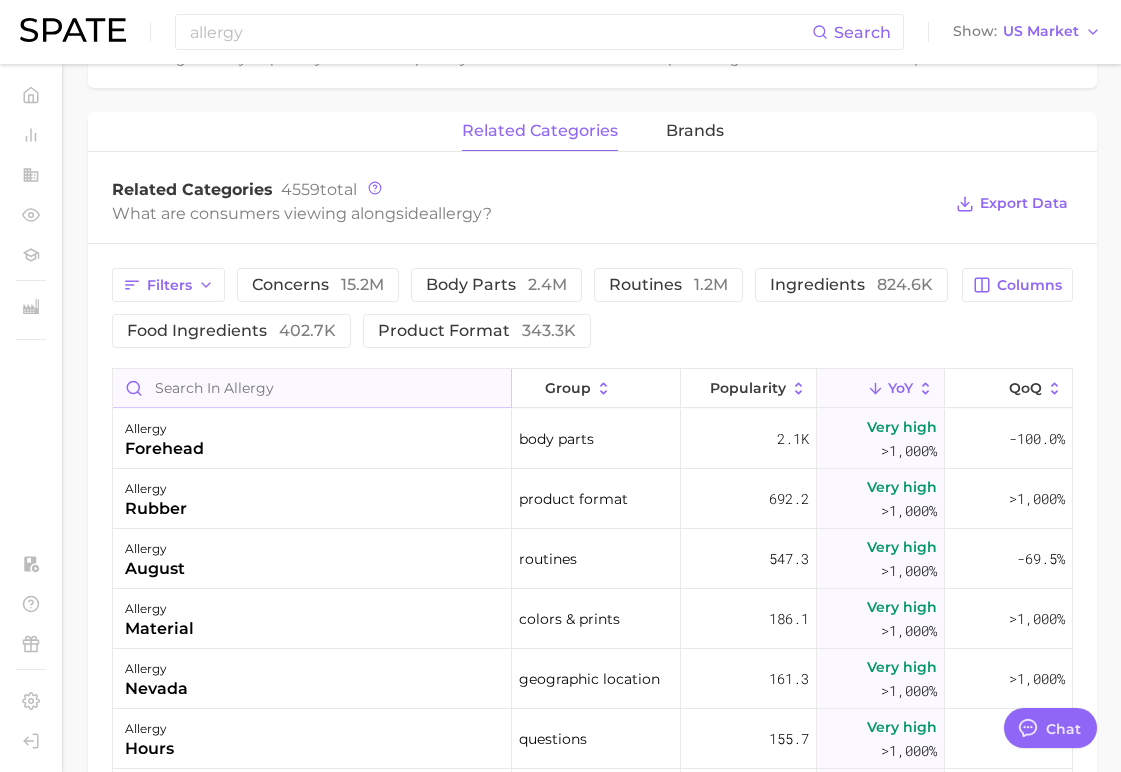 click at bounding box center [312, 388] 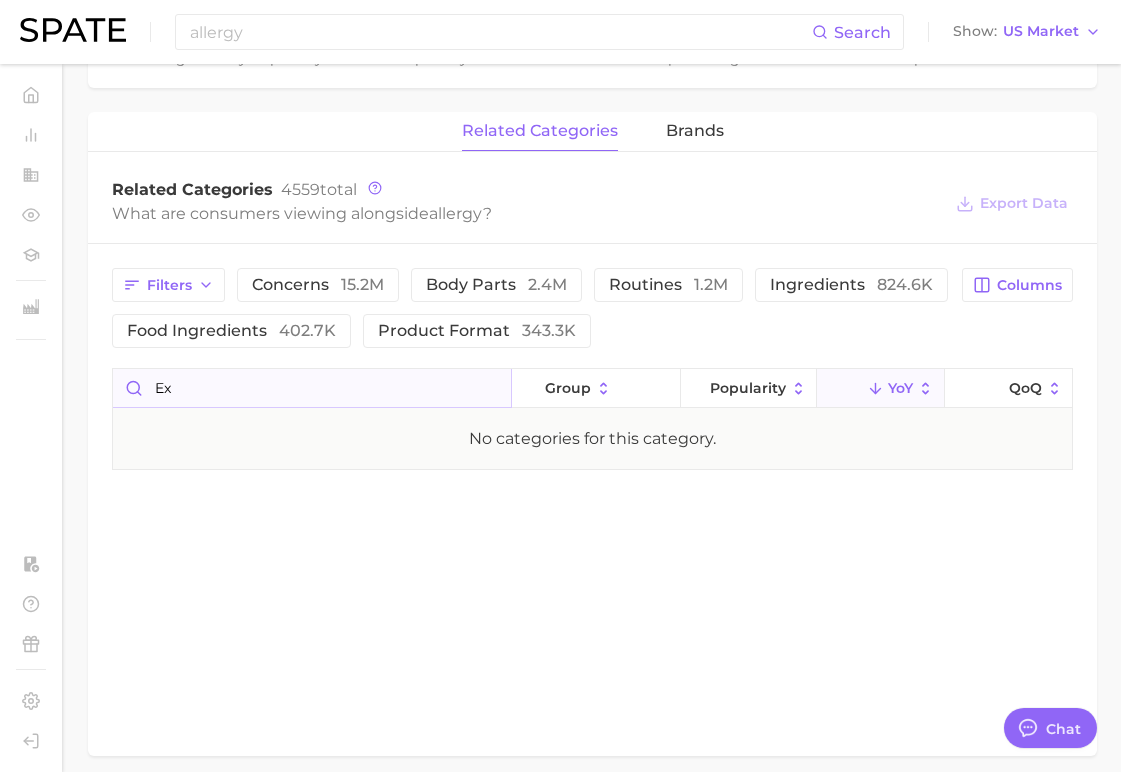 type on "e" 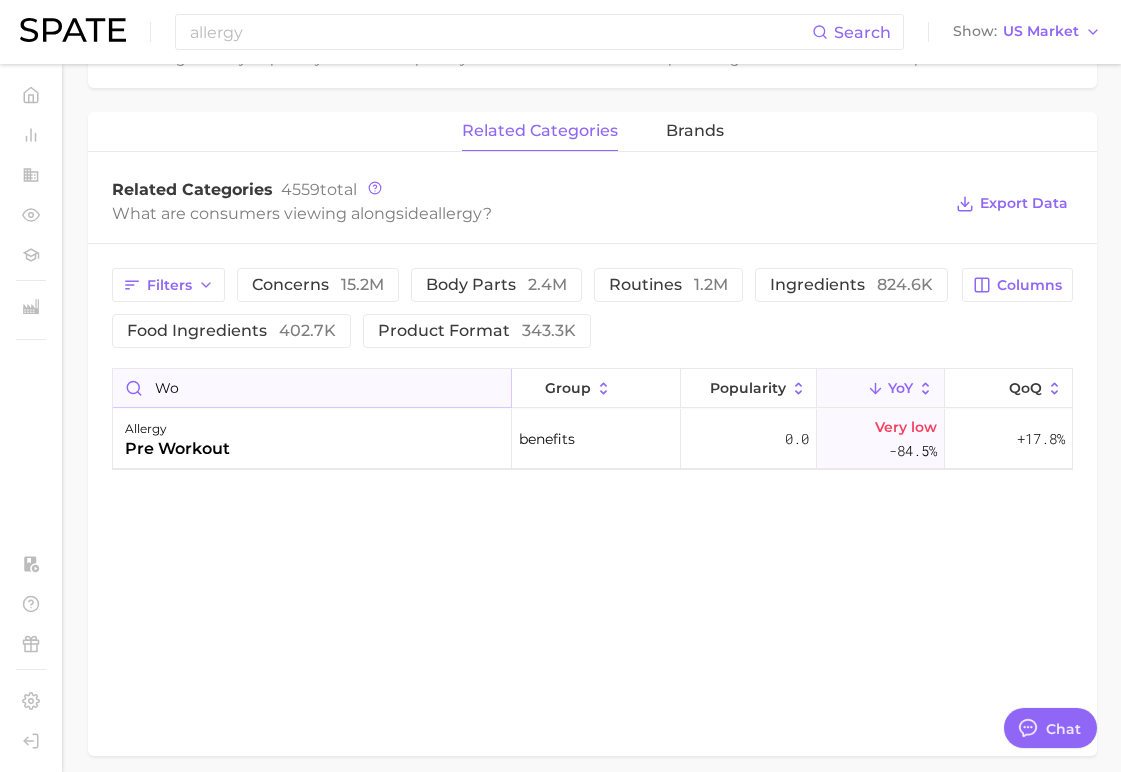 type on "w" 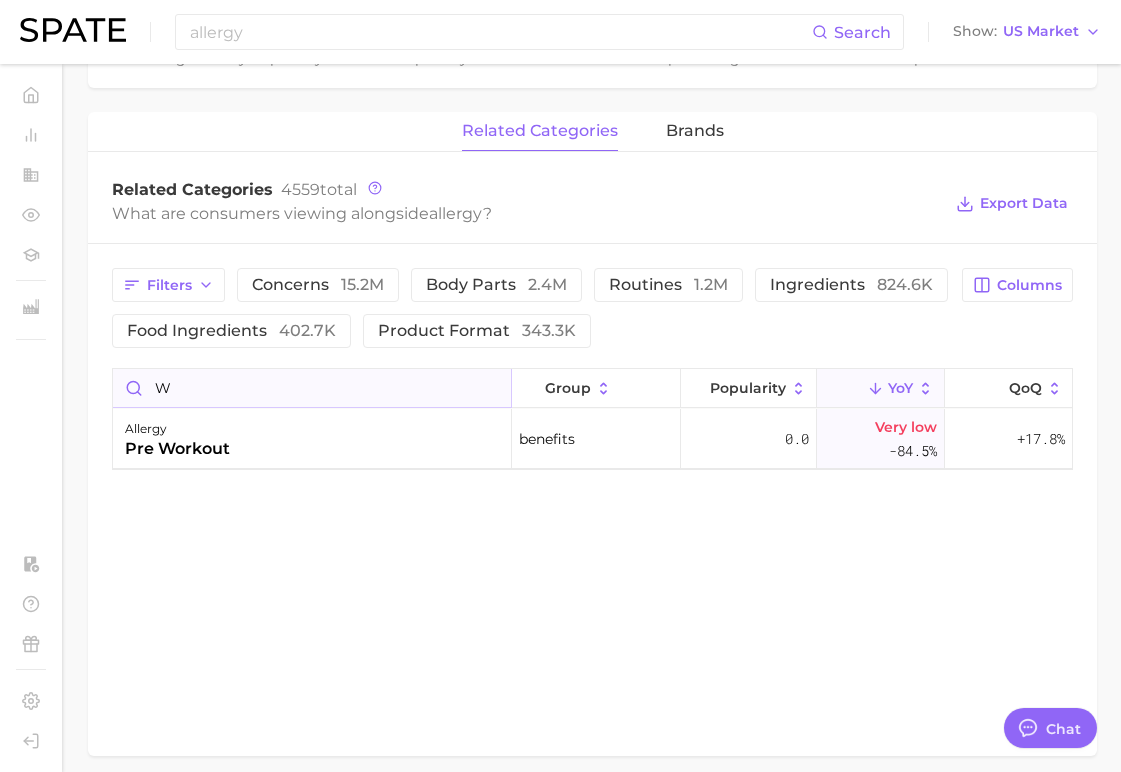 type 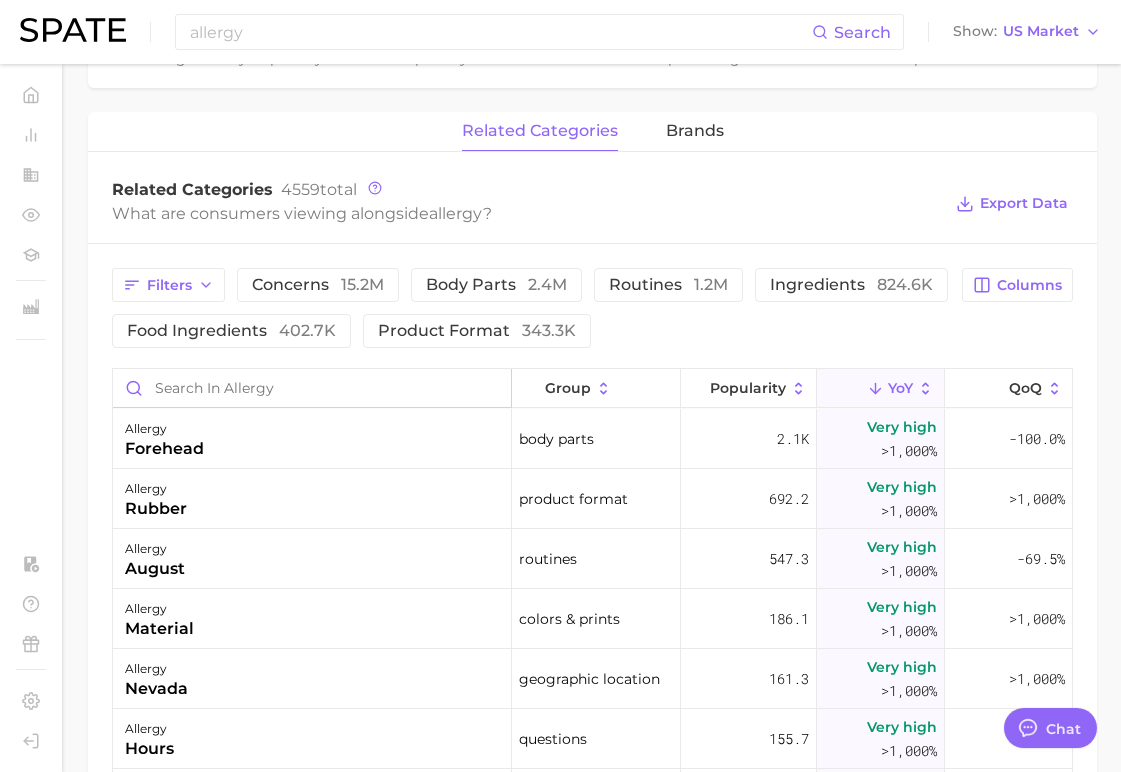 type on "x" 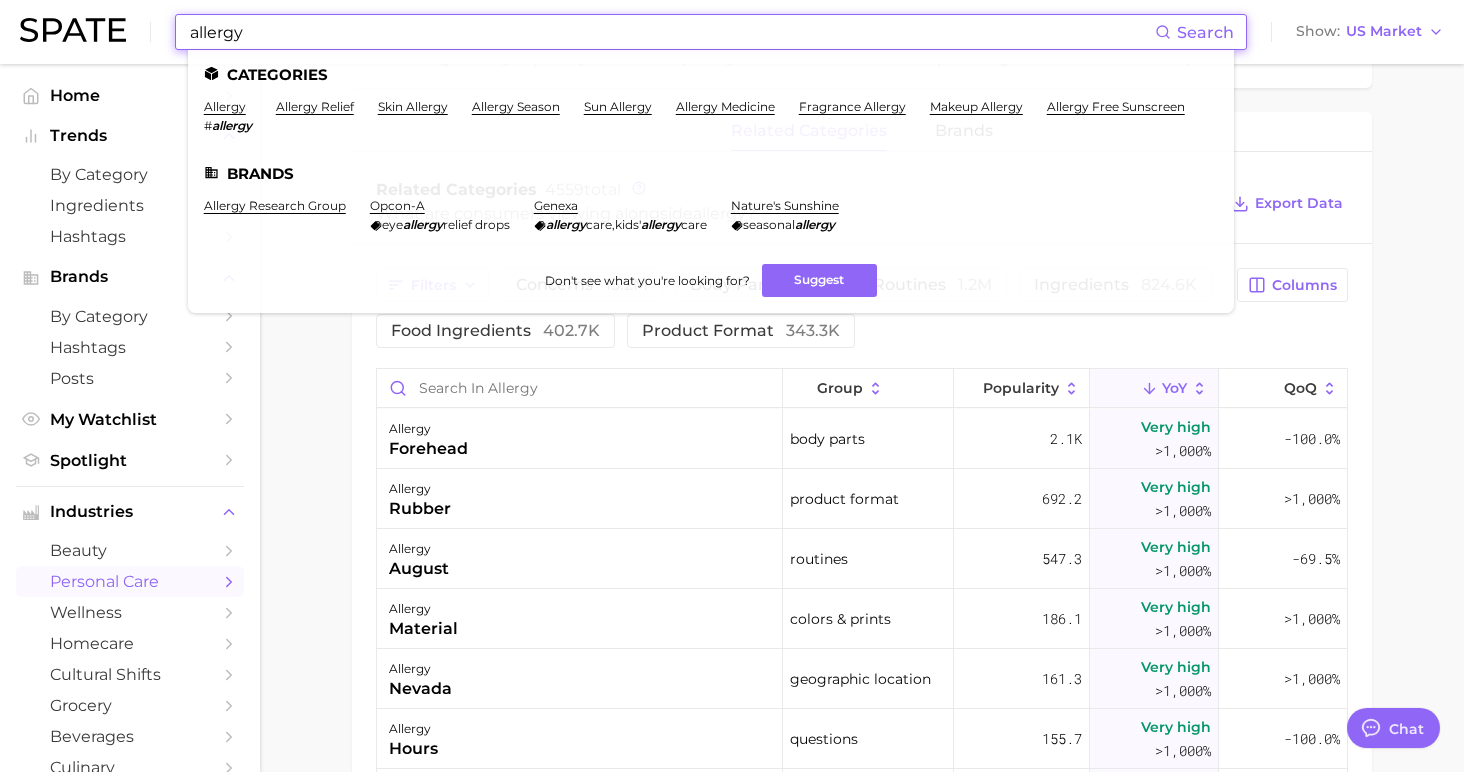 click on "allergy" at bounding box center [671, 32] 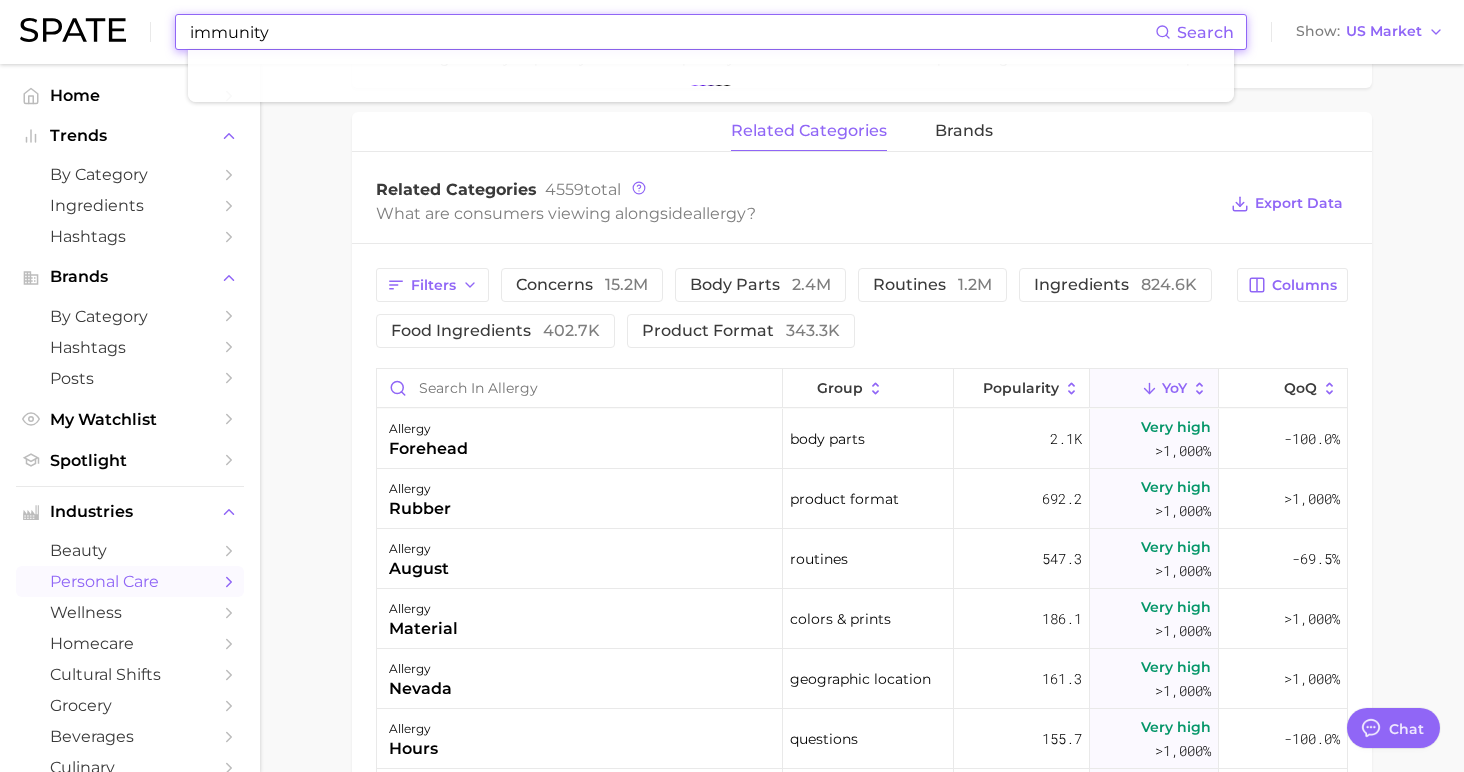 type on "immunity" 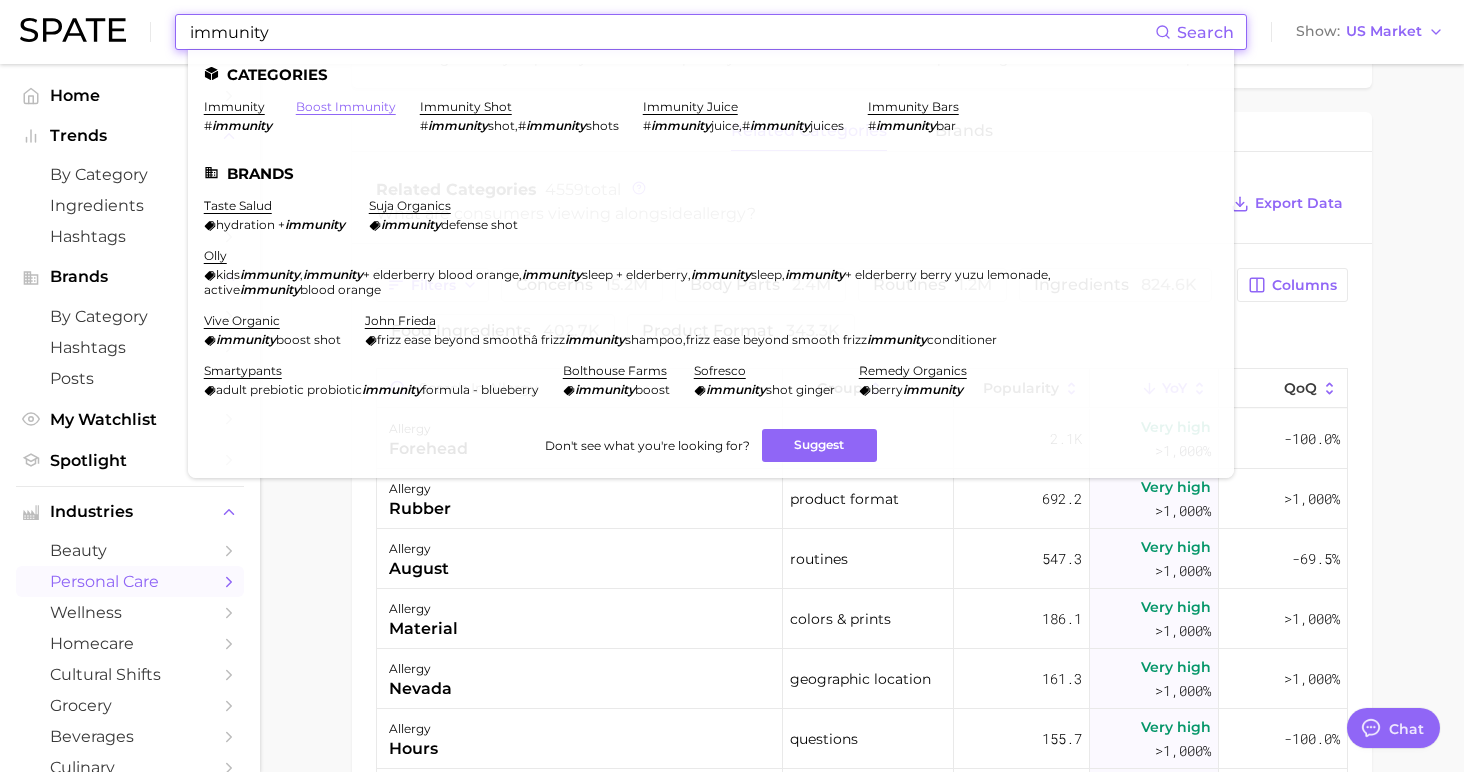 click on "boost immunity" at bounding box center (346, 106) 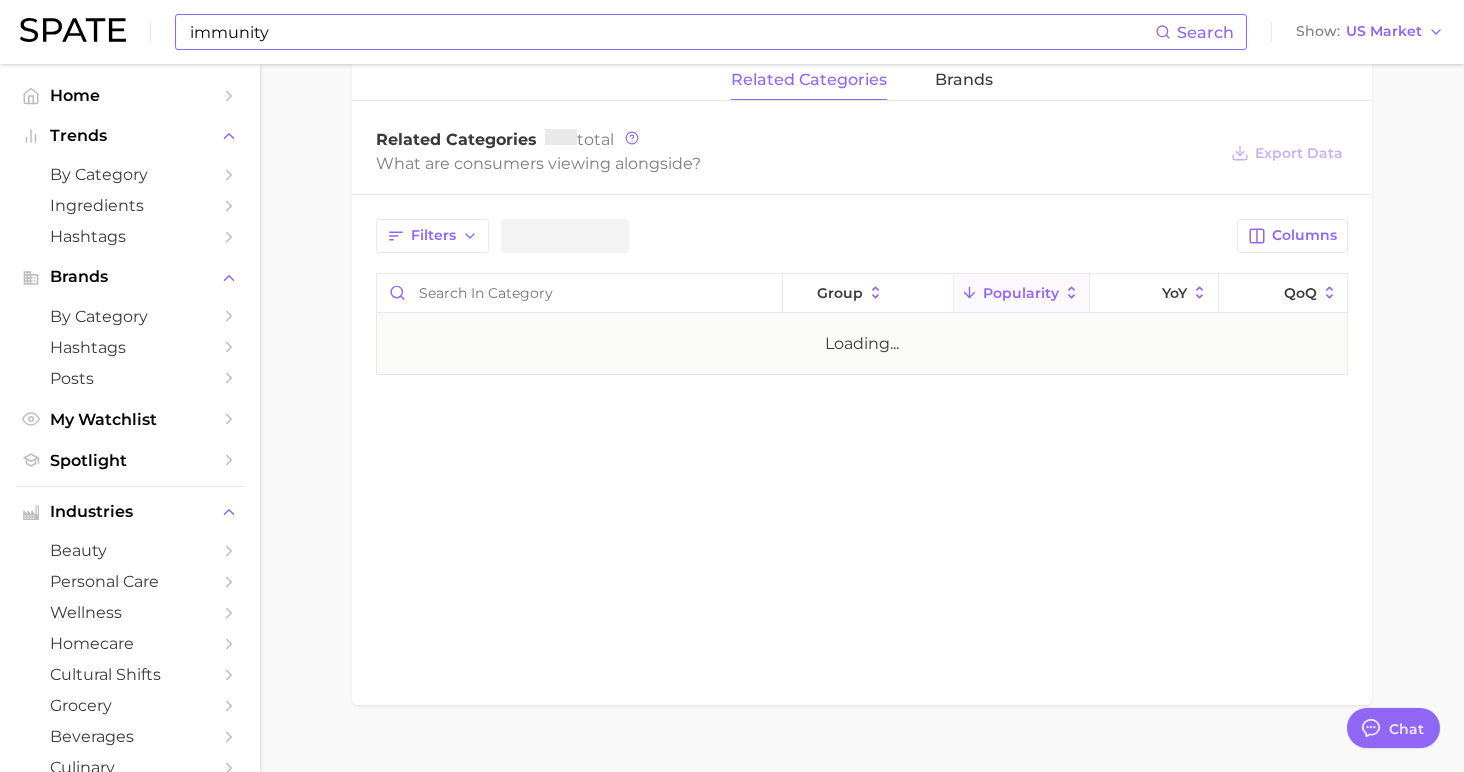 scroll, scrollTop: 0, scrollLeft: 0, axis: both 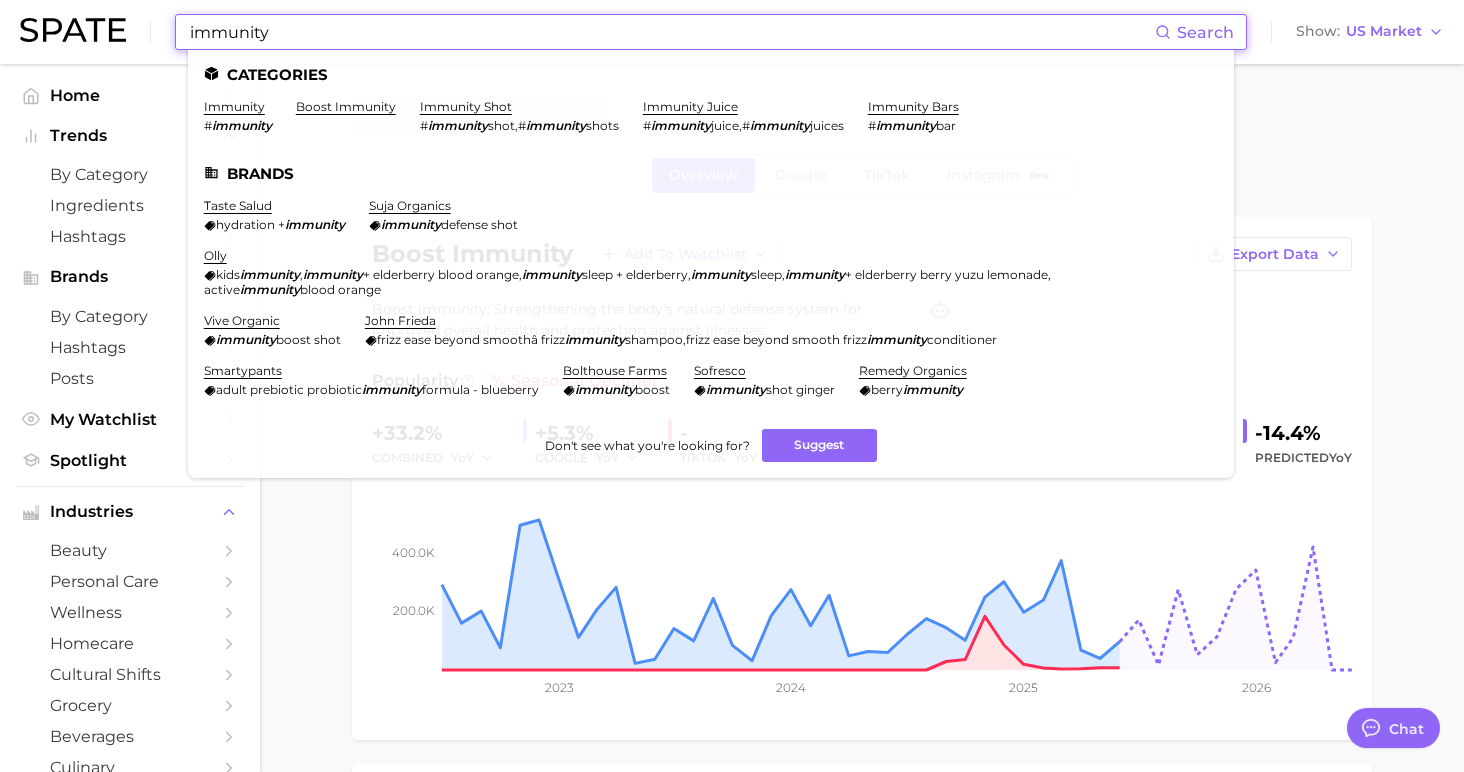 click on "immunity" at bounding box center (671, 32) 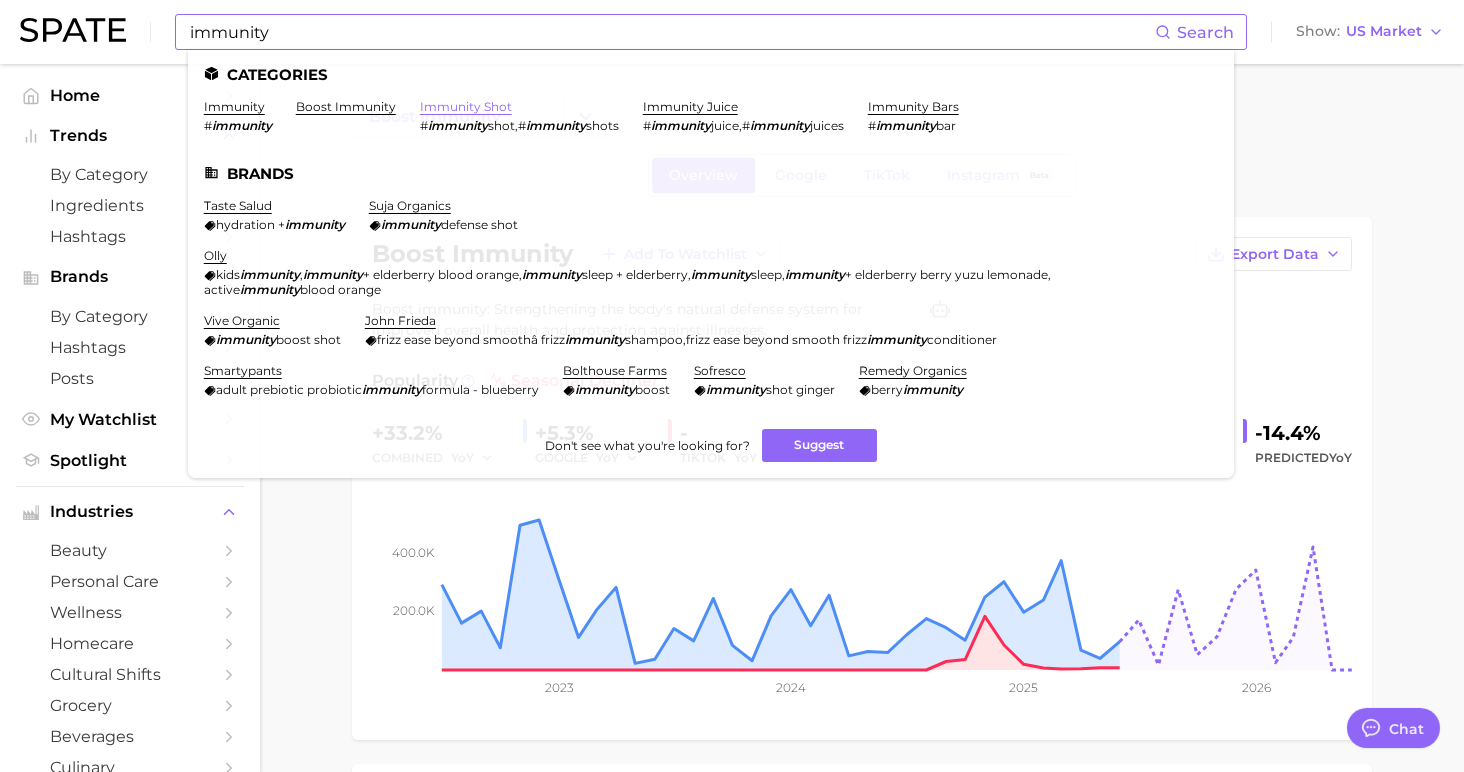 click on "immunity shot" at bounding box center (466, 106) 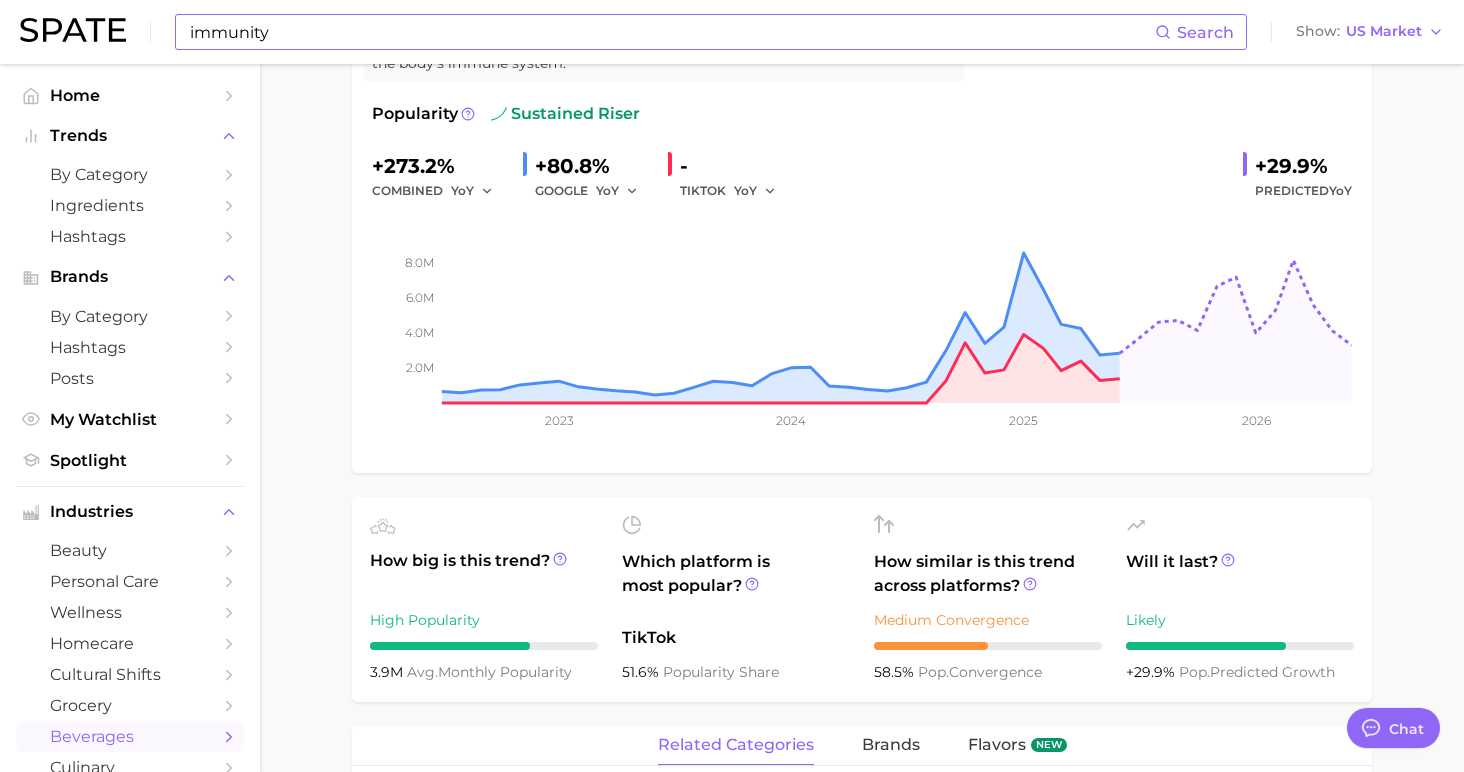 scroll, scrollTop: 0, scrollLeft: 0, axis: both 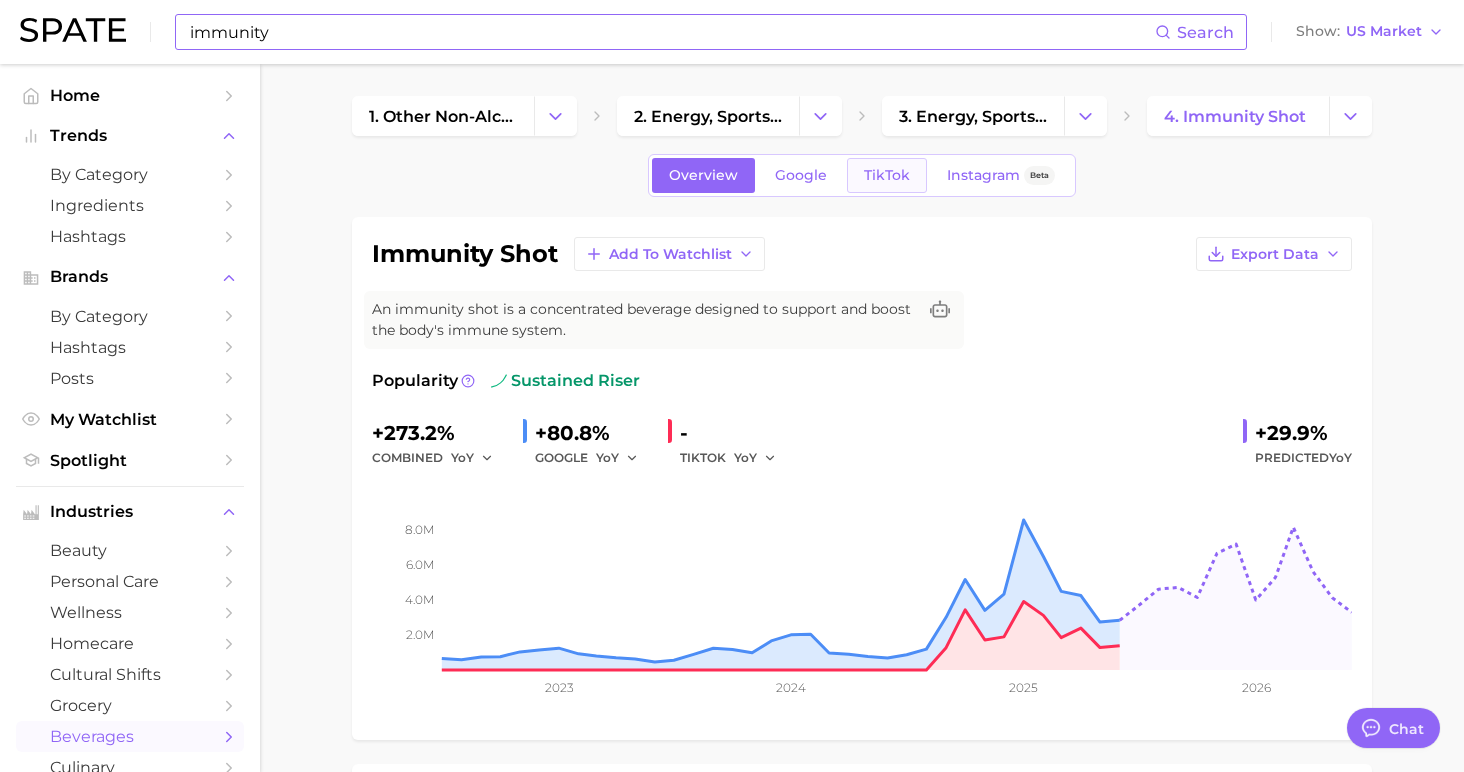 click on "TikTok" at bounding box center (887, 175) 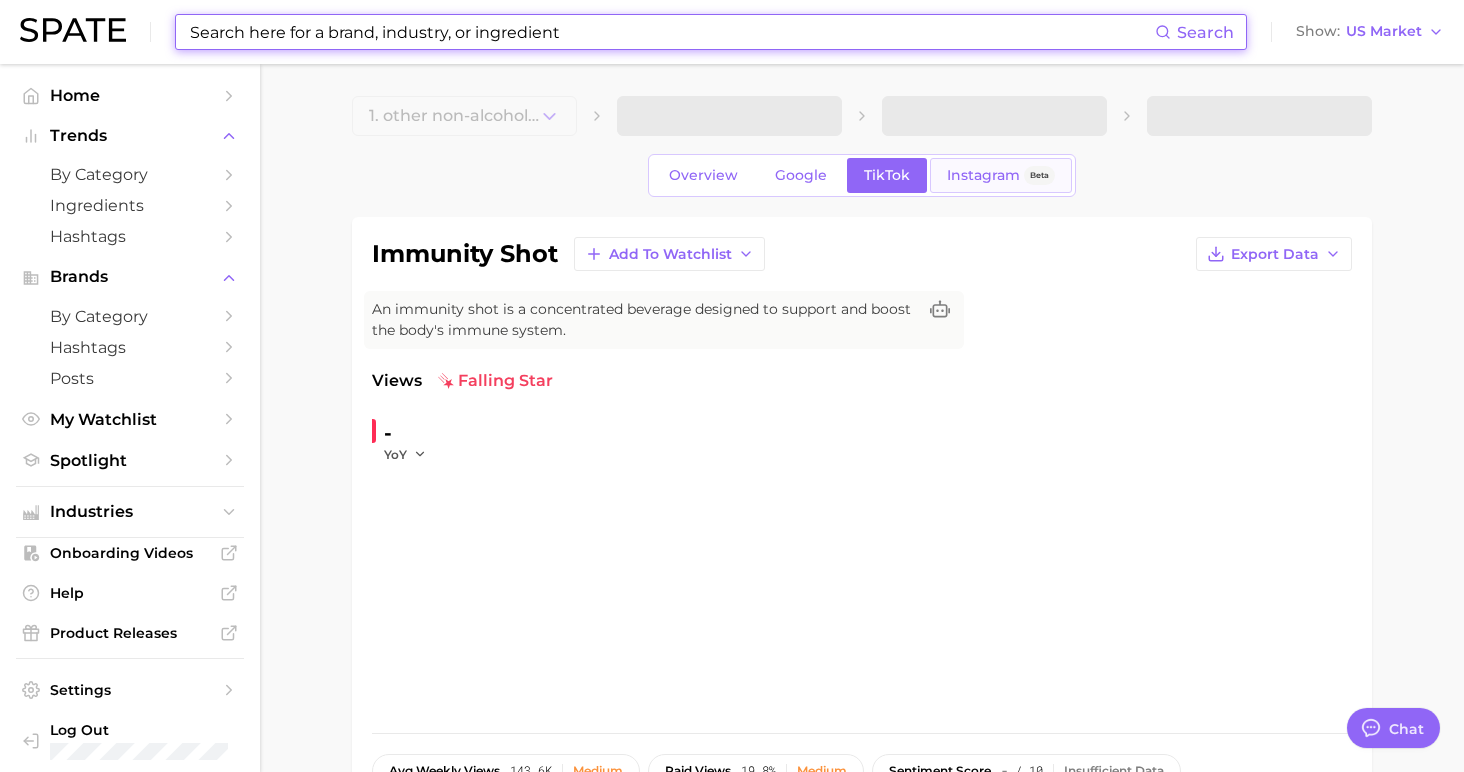click on "Instagram" at bounding box center [983, 175] 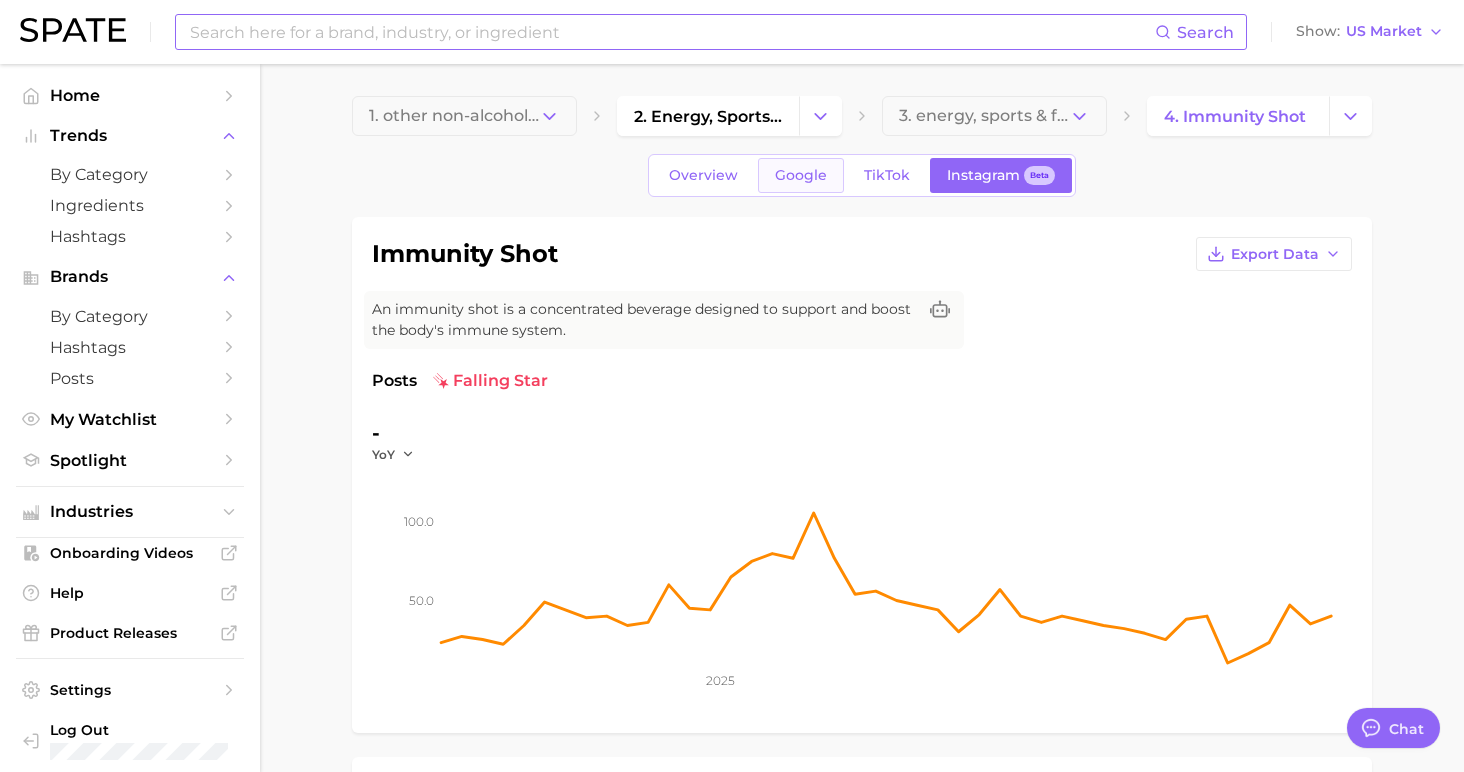 click on "Google" at bounding box center [801, 175] 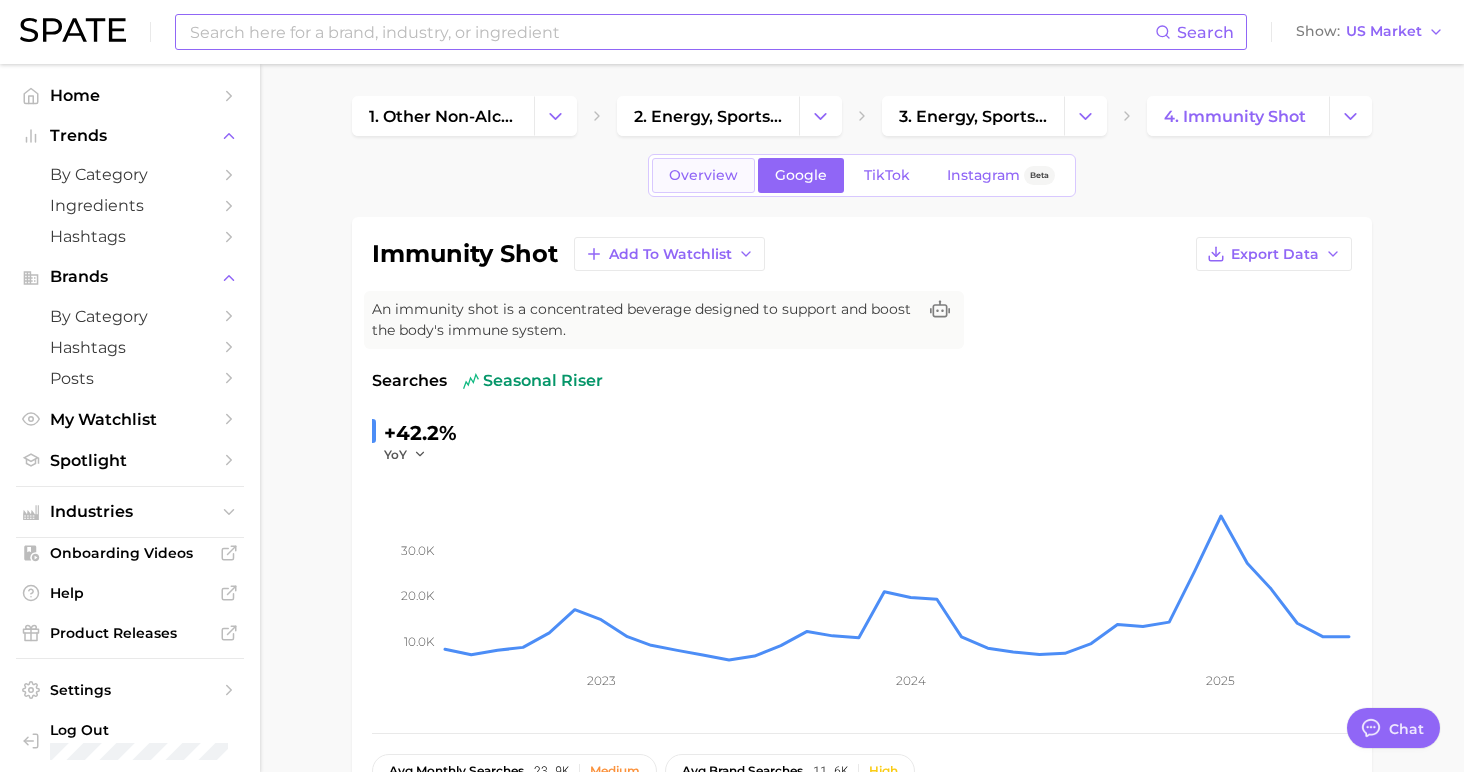 click on "Overview" at bounding box center [703, 175] 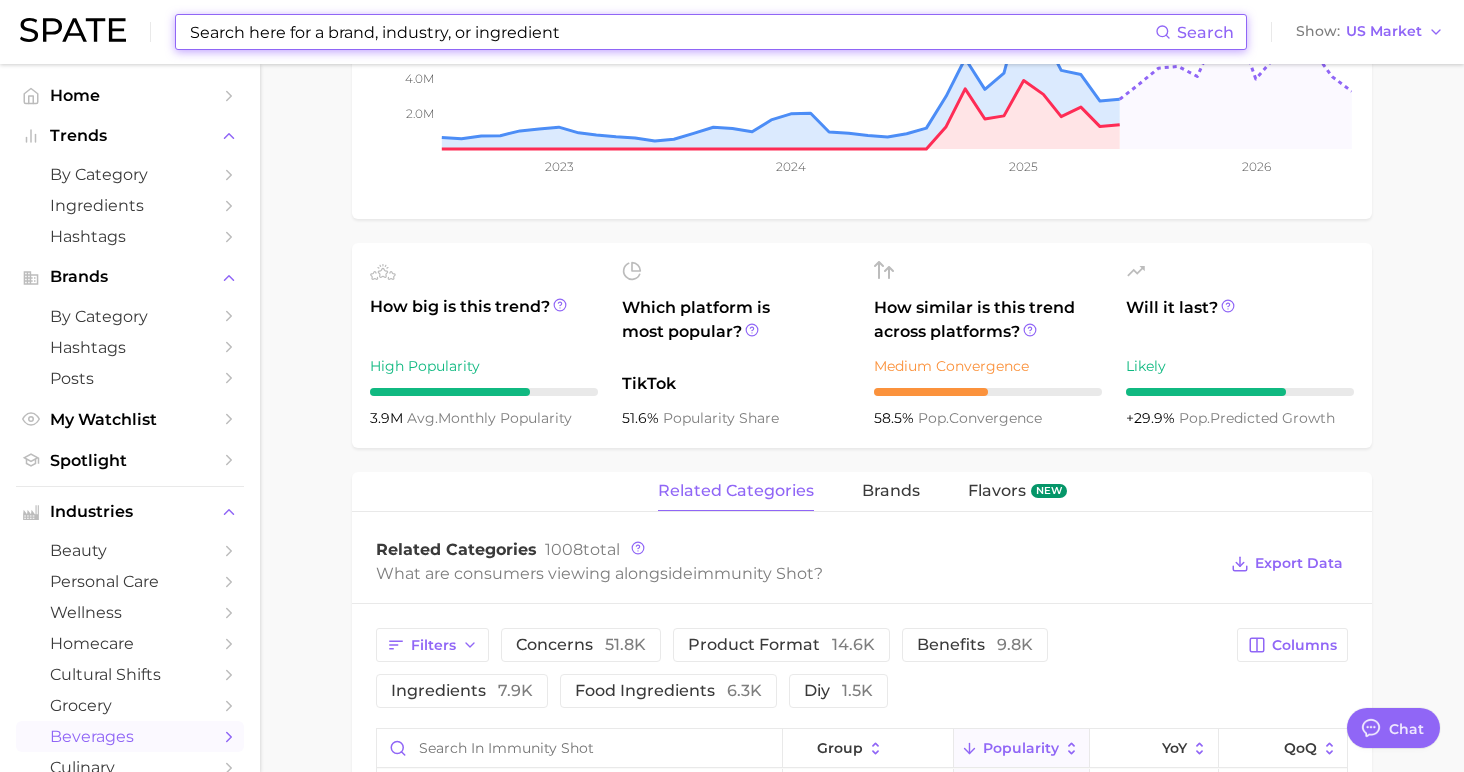 scroll, scrollTop: 566, scrollLeft: 0, axis: vertical 